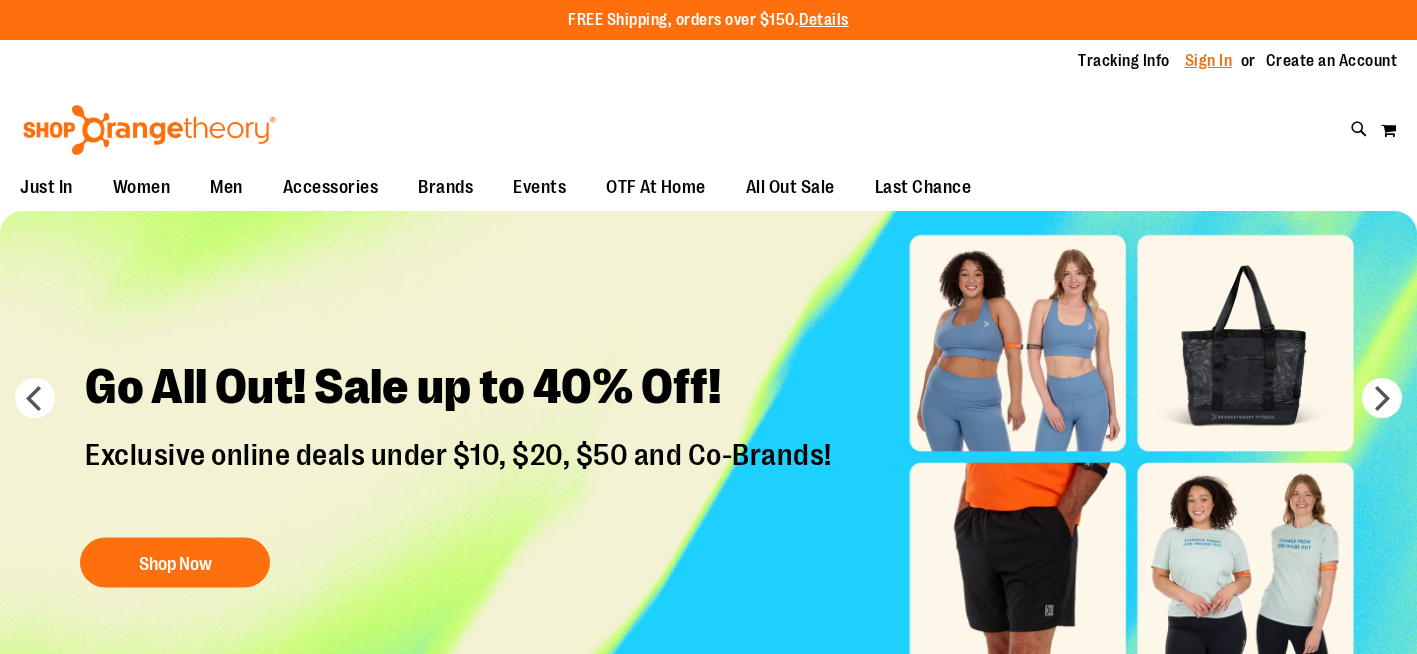 scroll, scrollTop: 0, scrollLeft: 0, axis: both 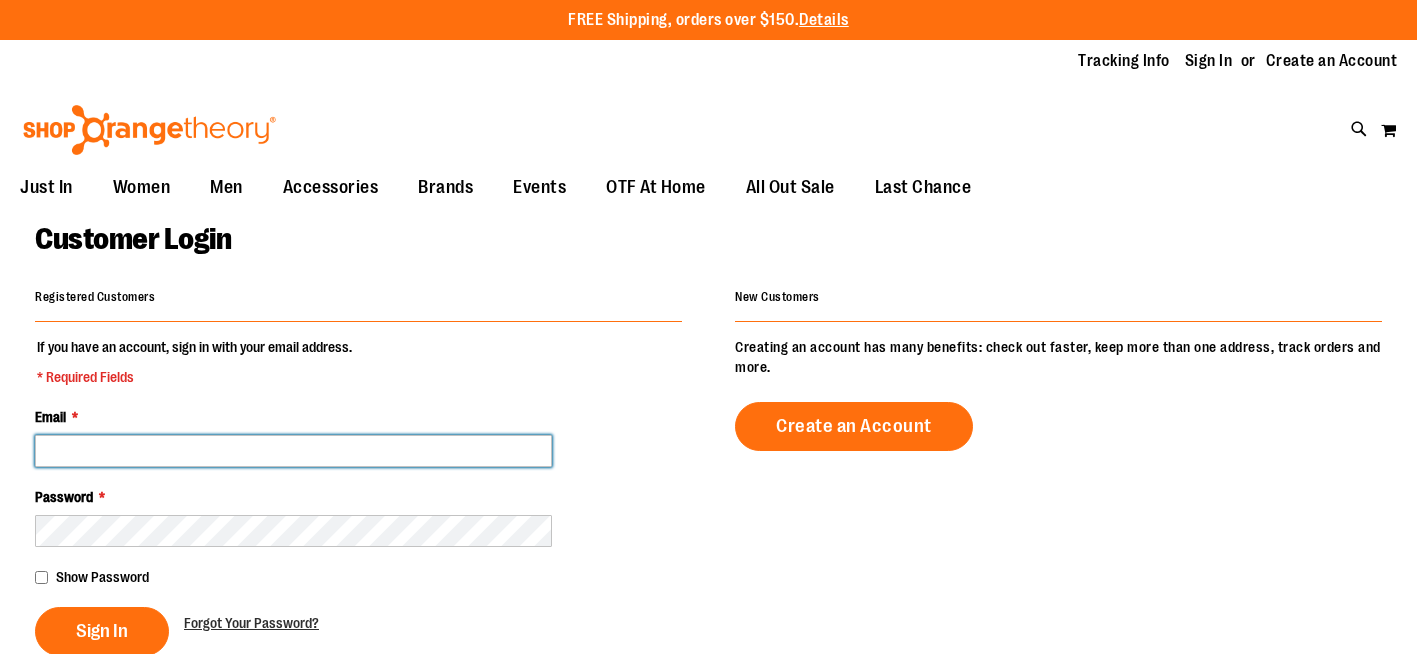 type on "**********" 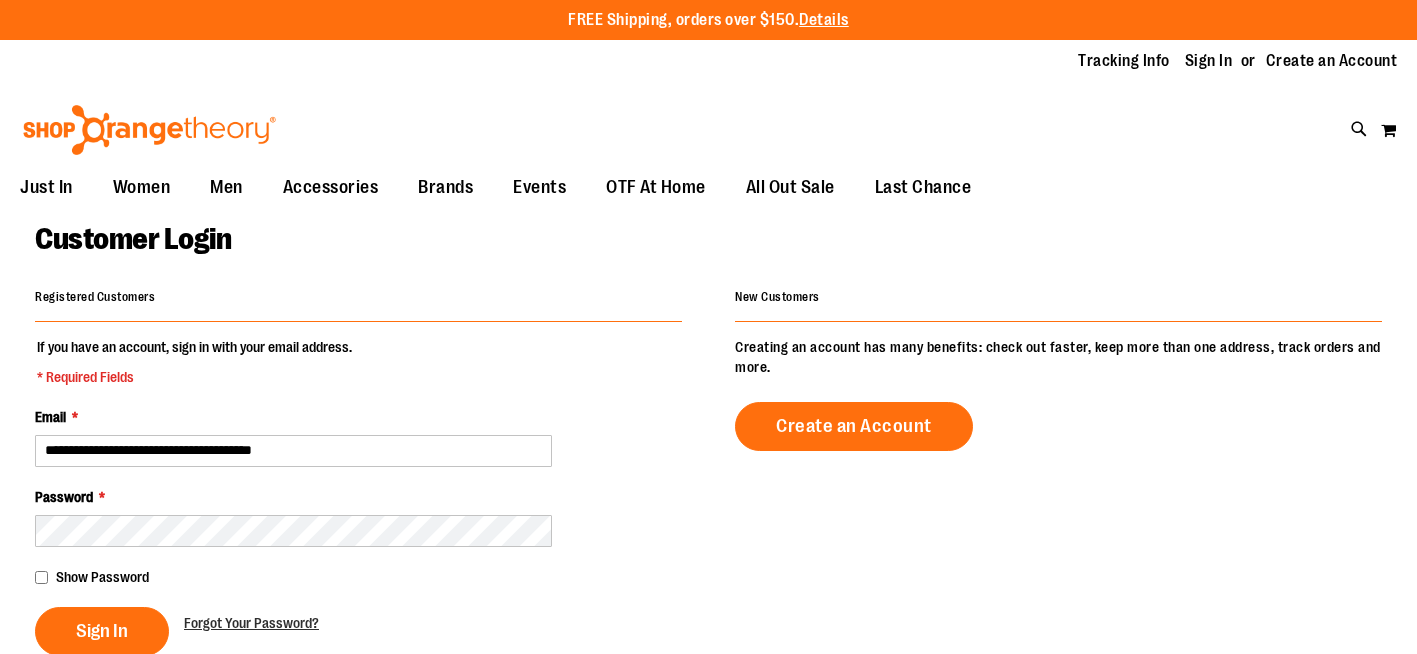 type on "**********" 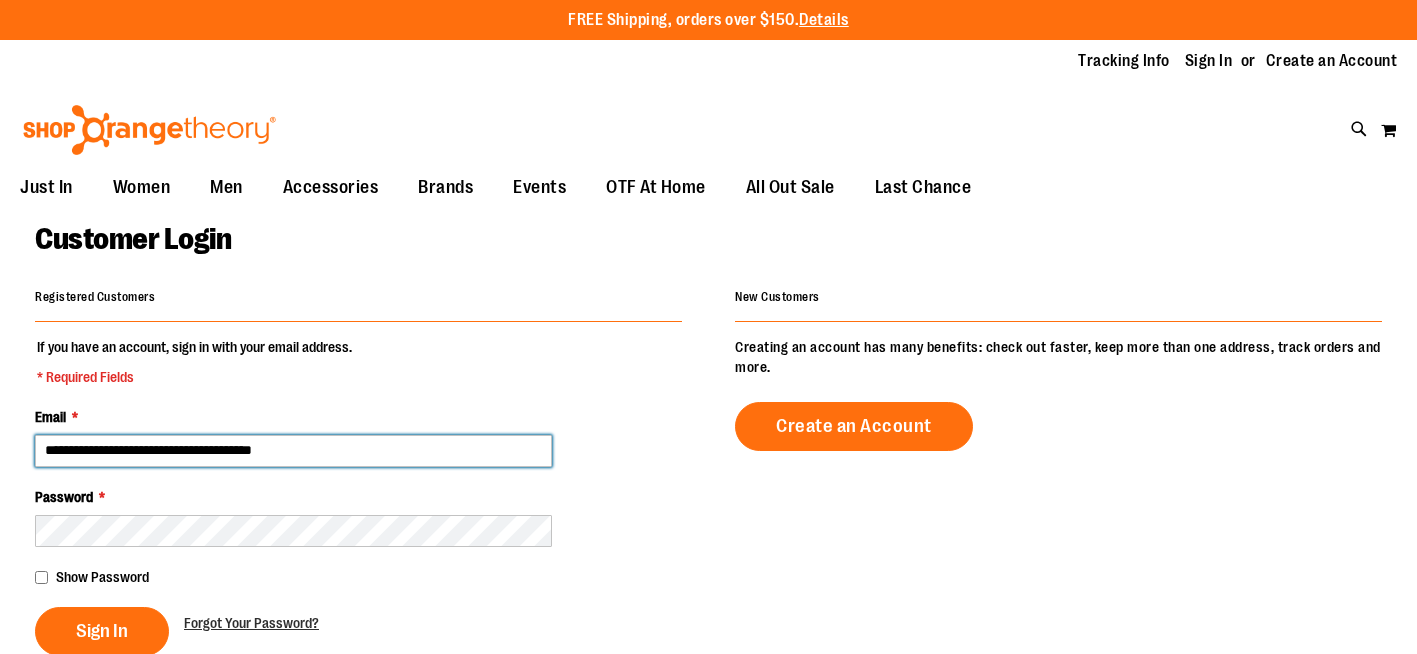 drag, startPoint x: 341, startPoint y: 444, endPoint x: 37, endPoint y: 445, distance: 304.00165 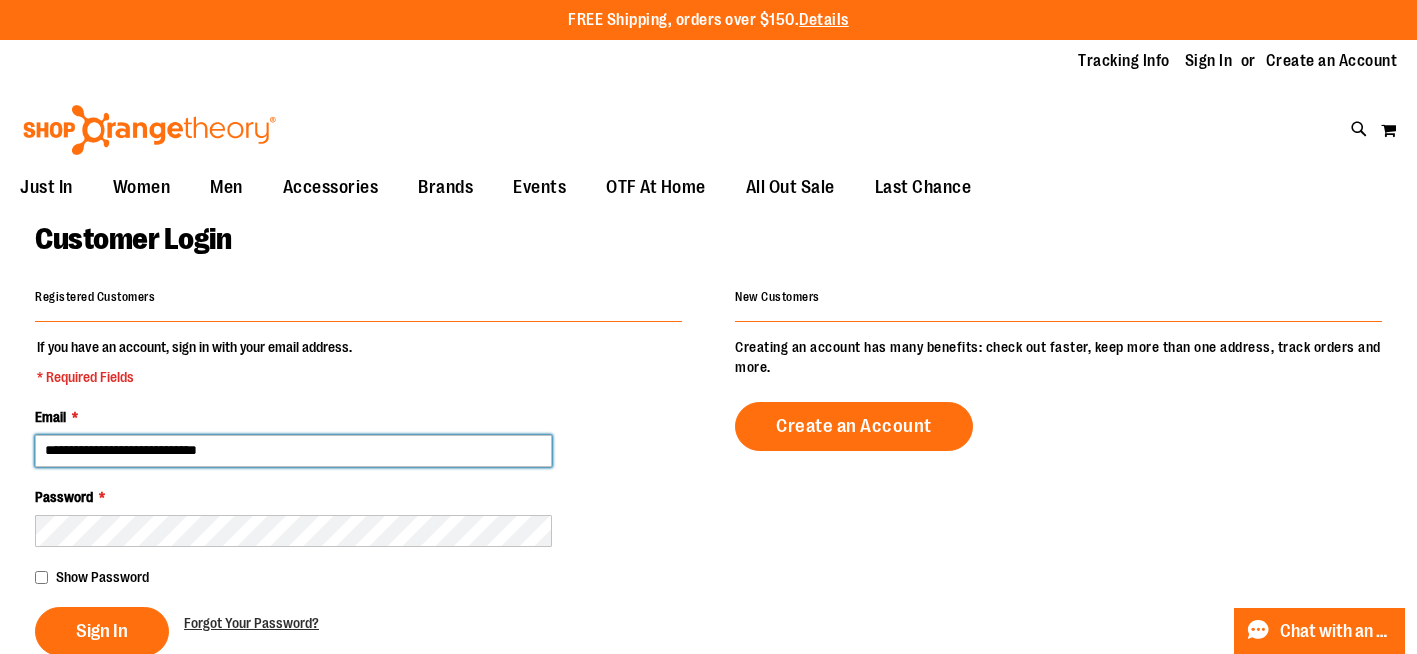 type on "**********" 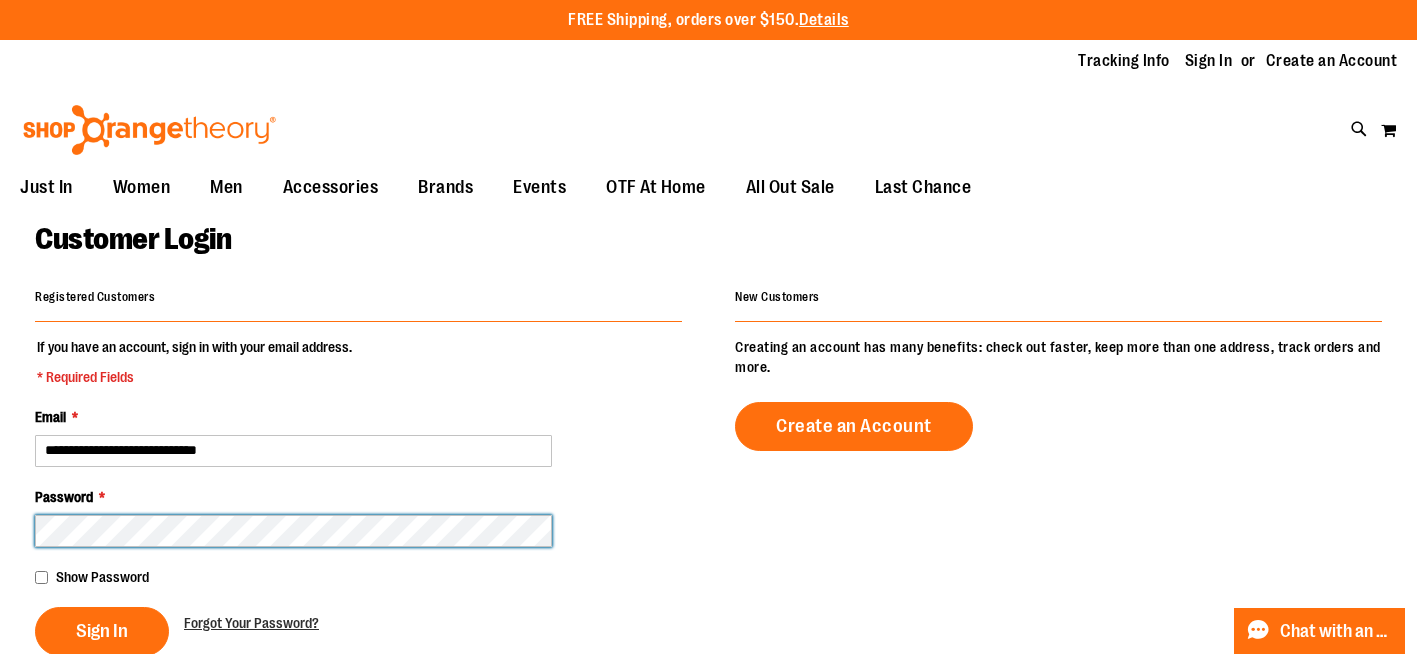 click on "Sign In" at bounding box center [102, 631] 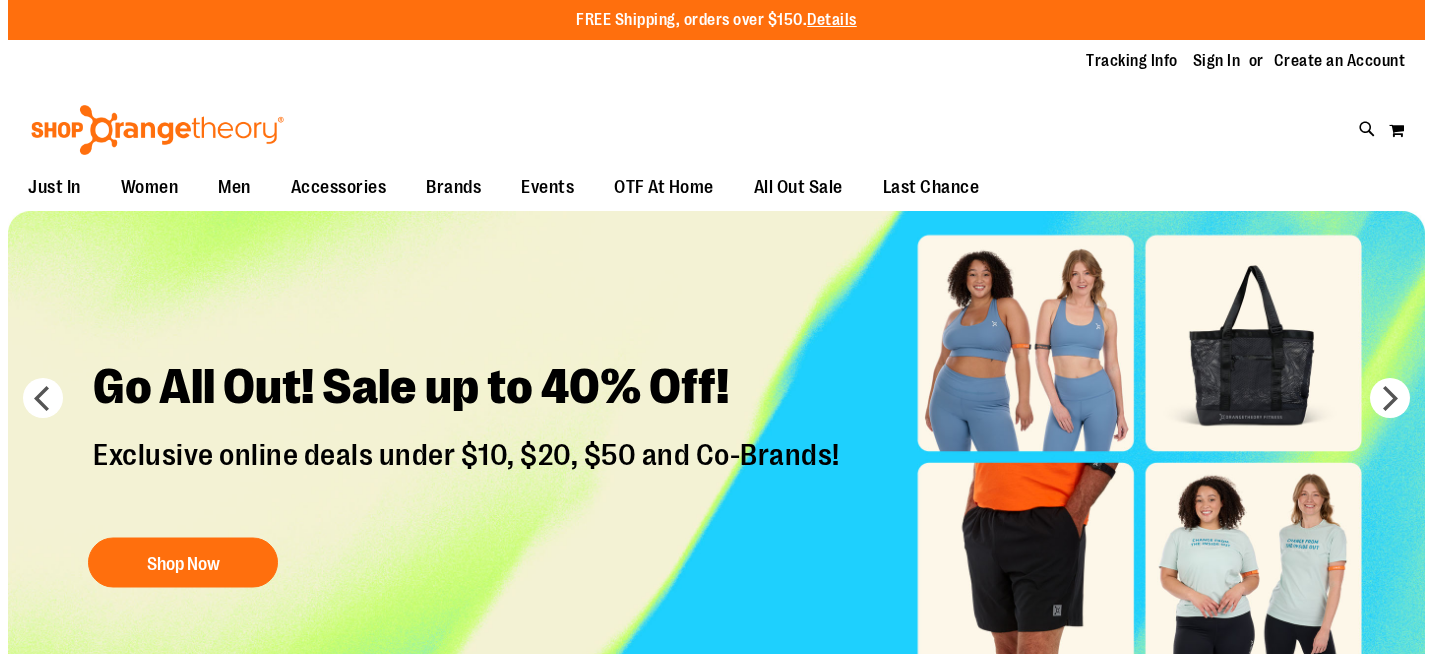 scroll, scrollTop: 0, scrollLeft: 0, axis: both 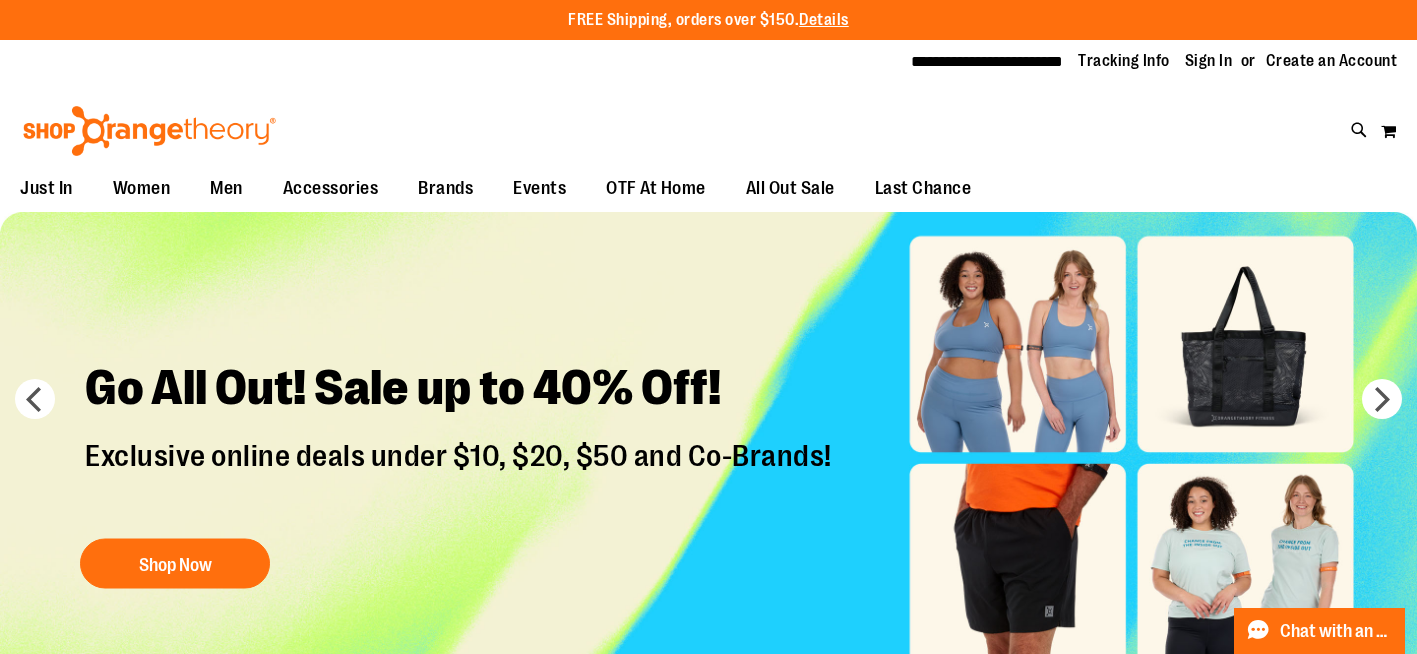 type on "**********" 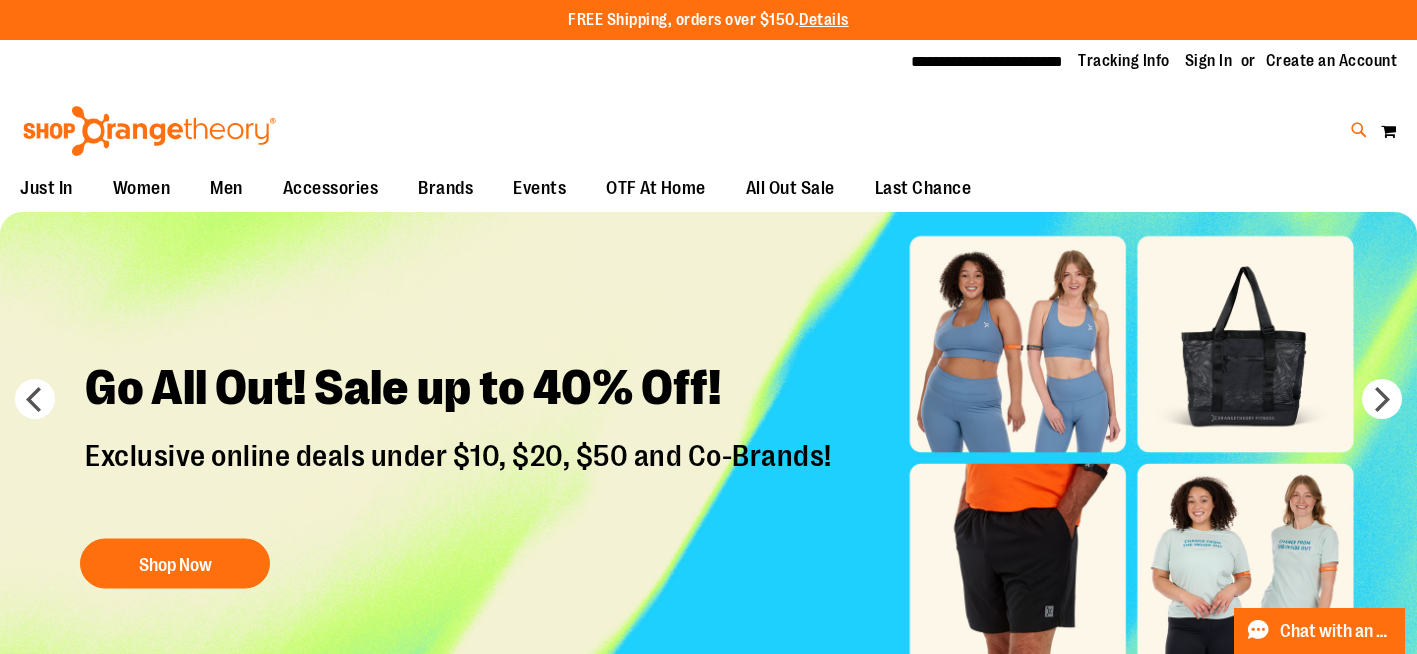 click at bounding box center [1359, 130] 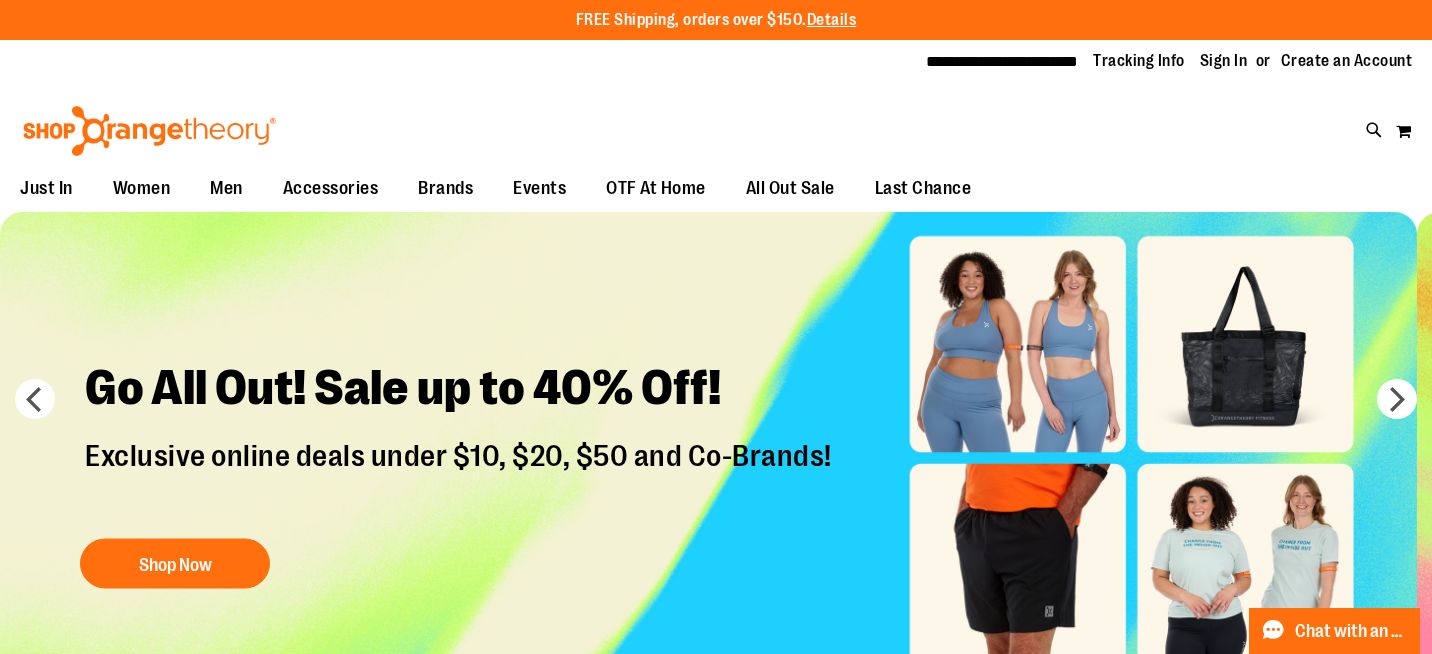 click on "Search" at bounding box center (716, 113) 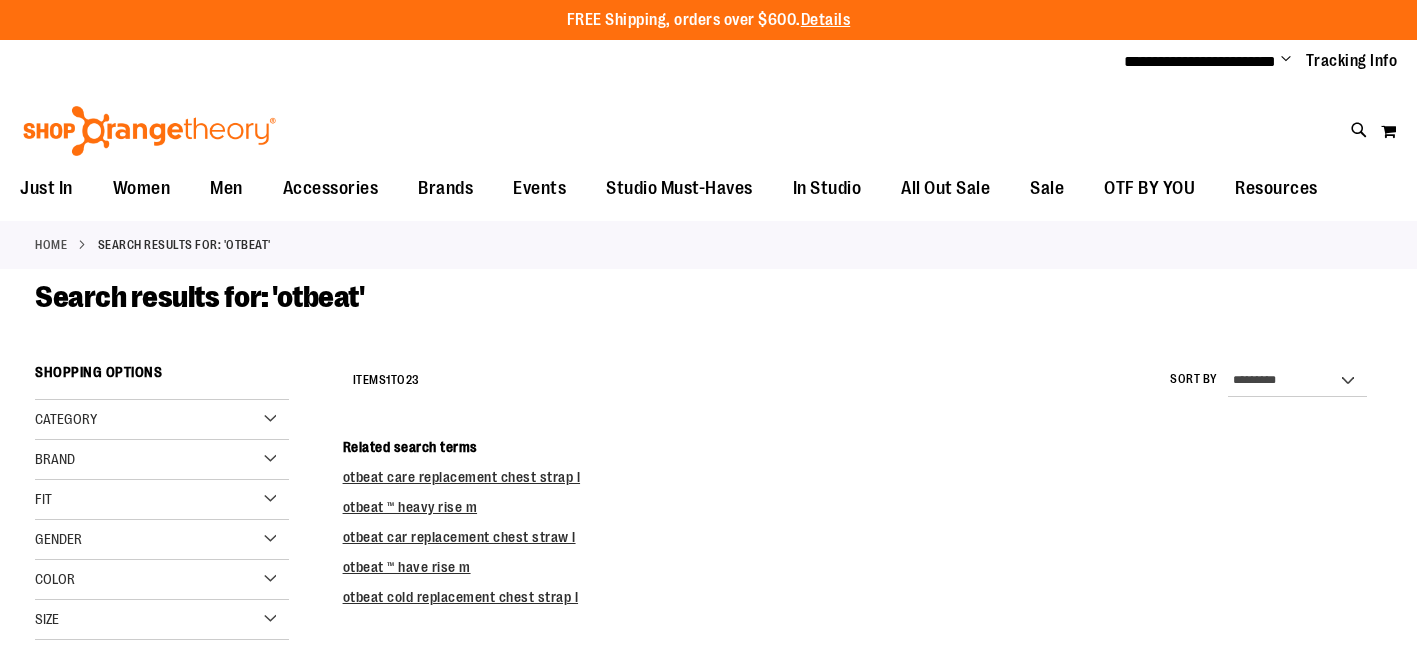 scroll, scrollTop: 0, scrollLeft: 0, axis: both 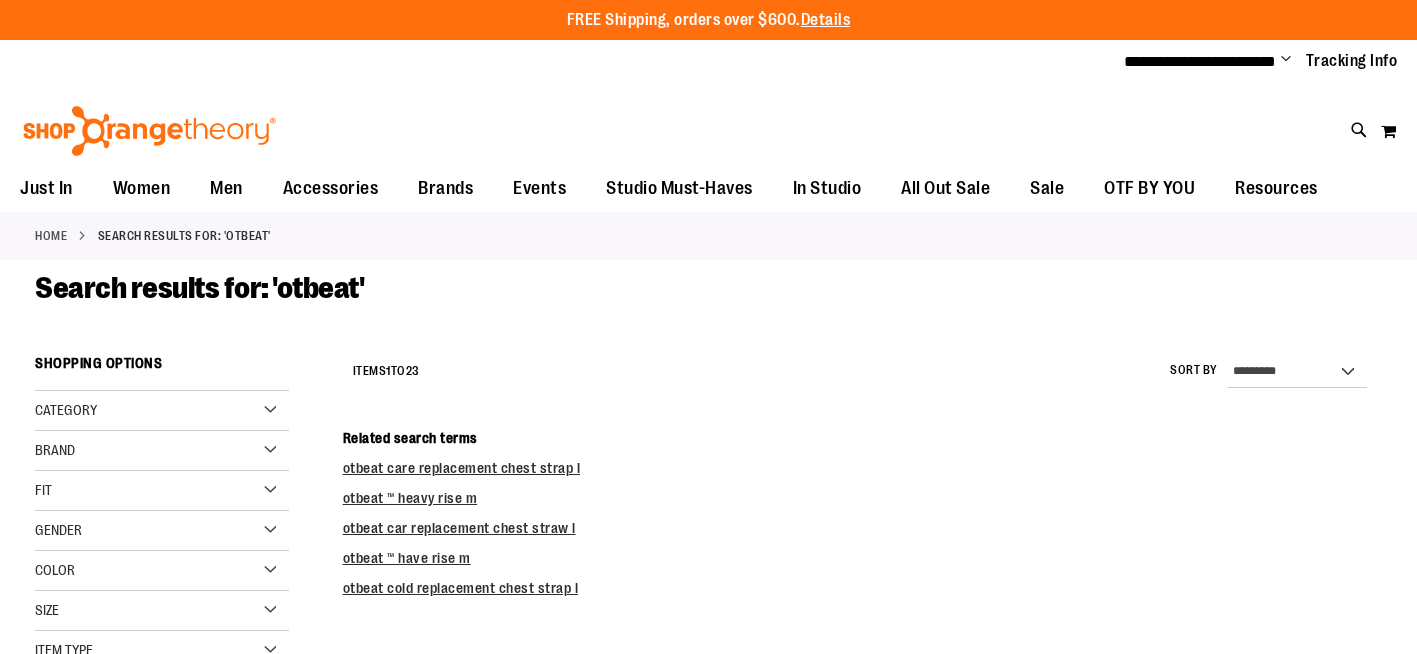 type on "**********" 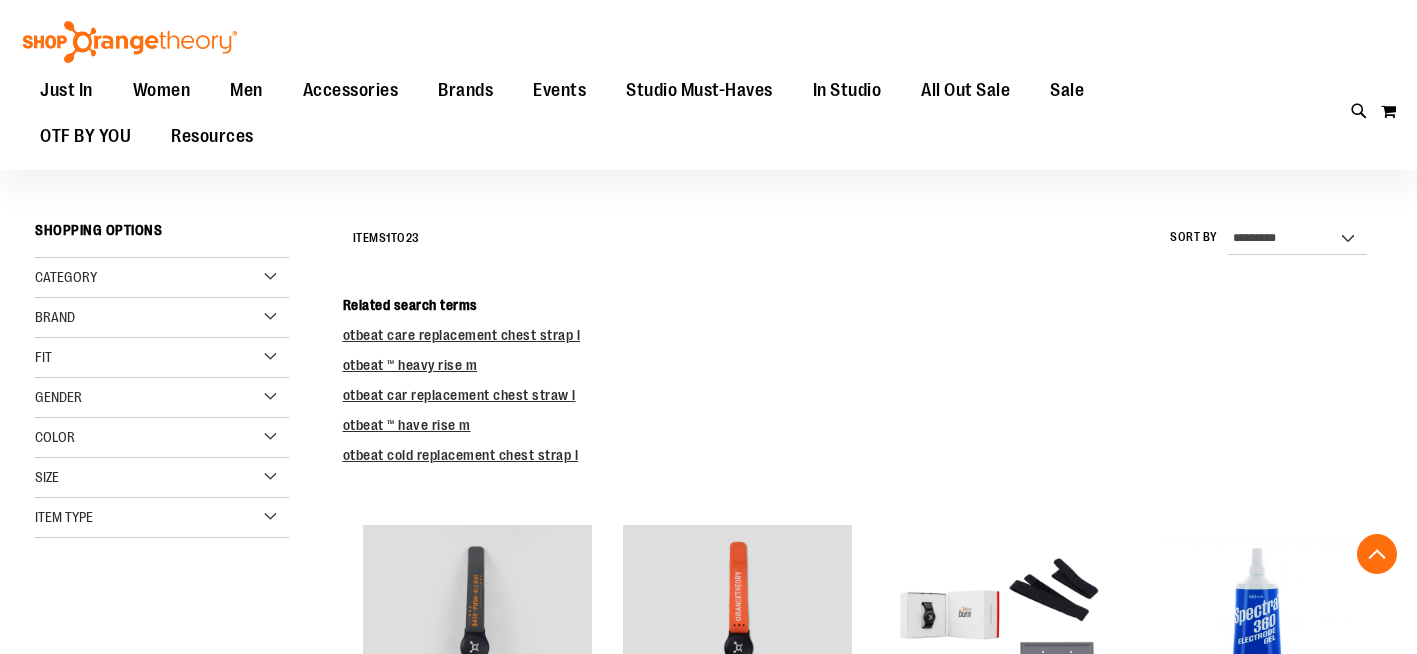 scroll, scrollTop: 421, scrollLeft: 0, axis: vertical 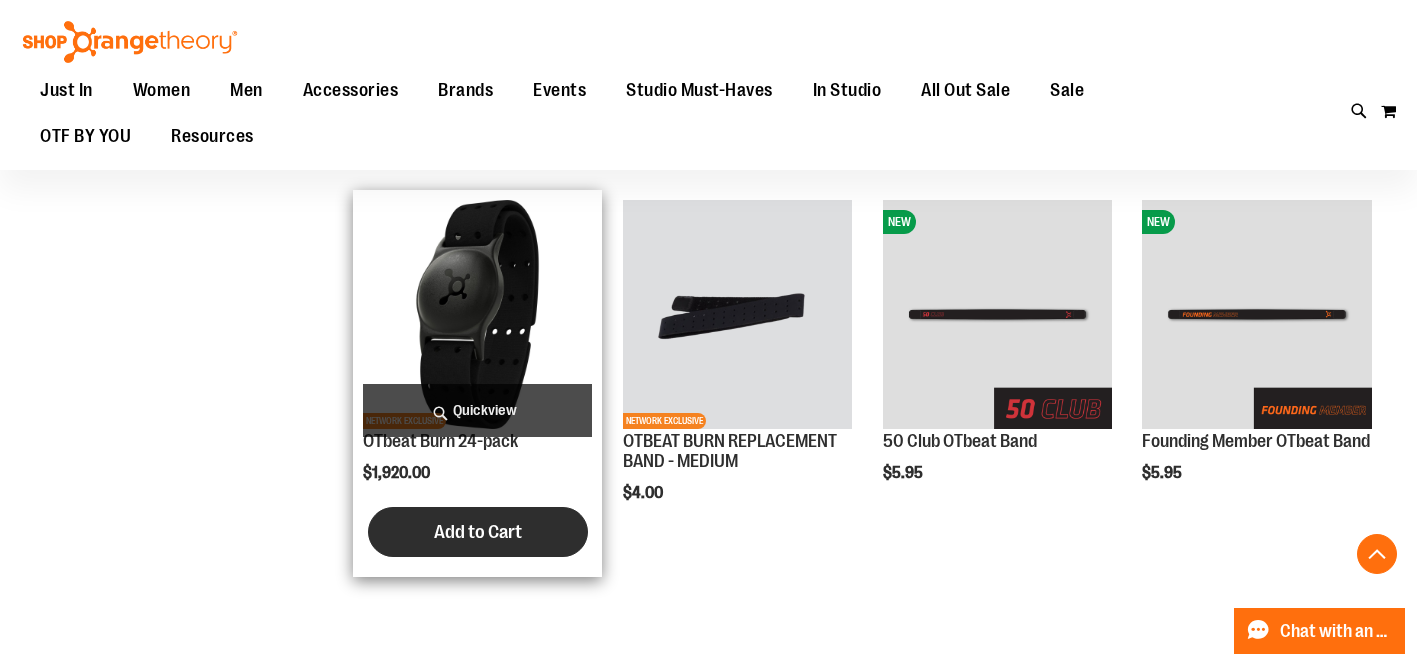 click on "Add to Cart" at bounding box center [478, 532] 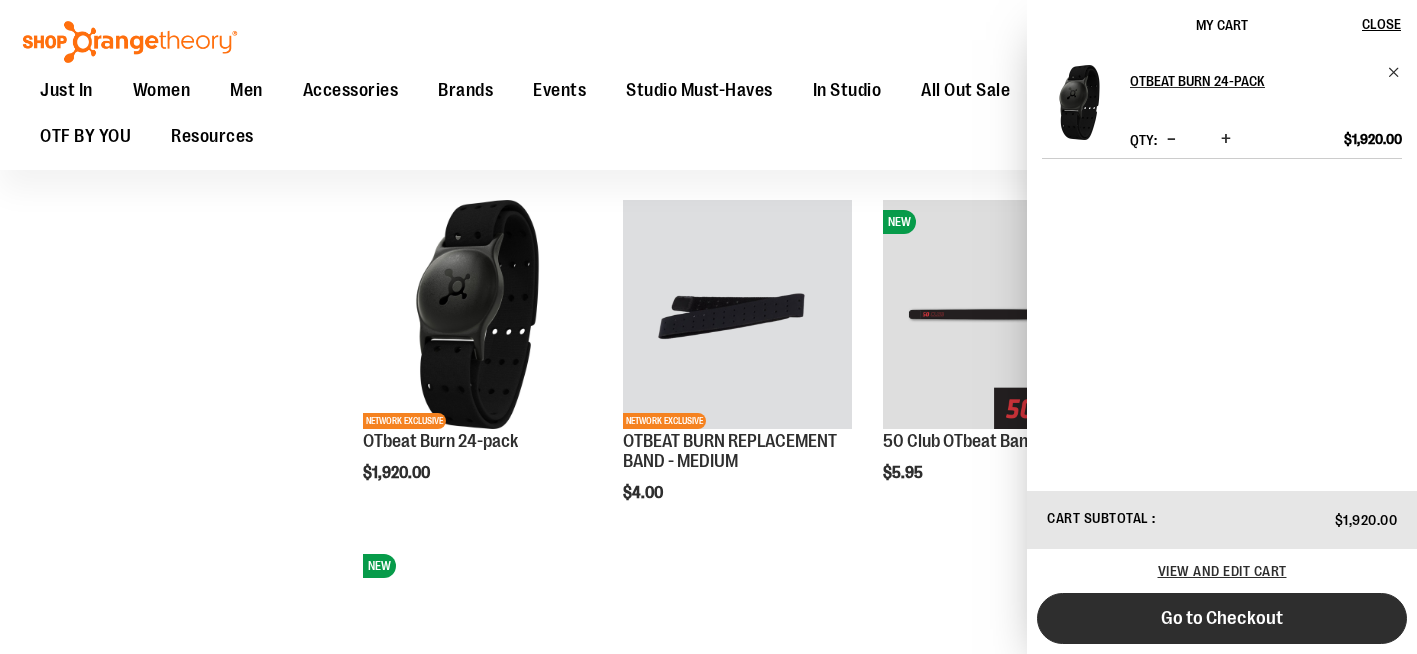 click on "Go to Checkout" at bounding box center (1222, 618) 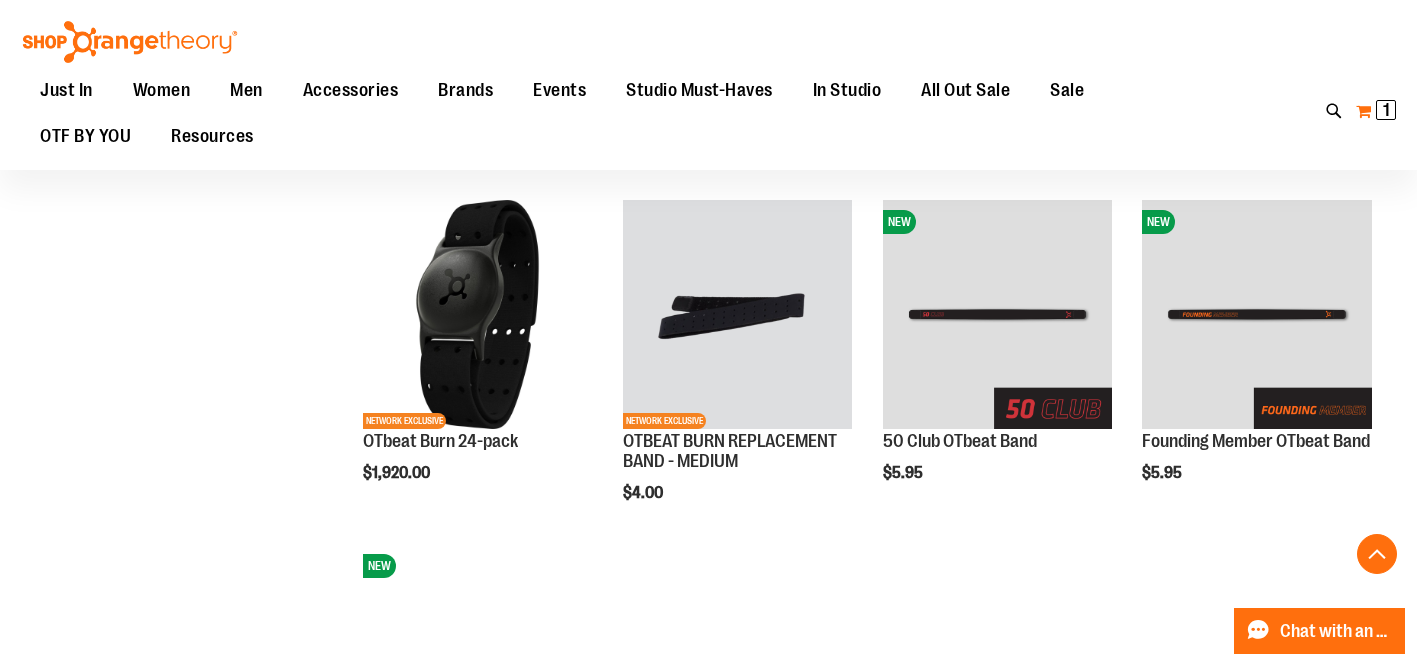 click on "1" at bounding box center (1386, 110) 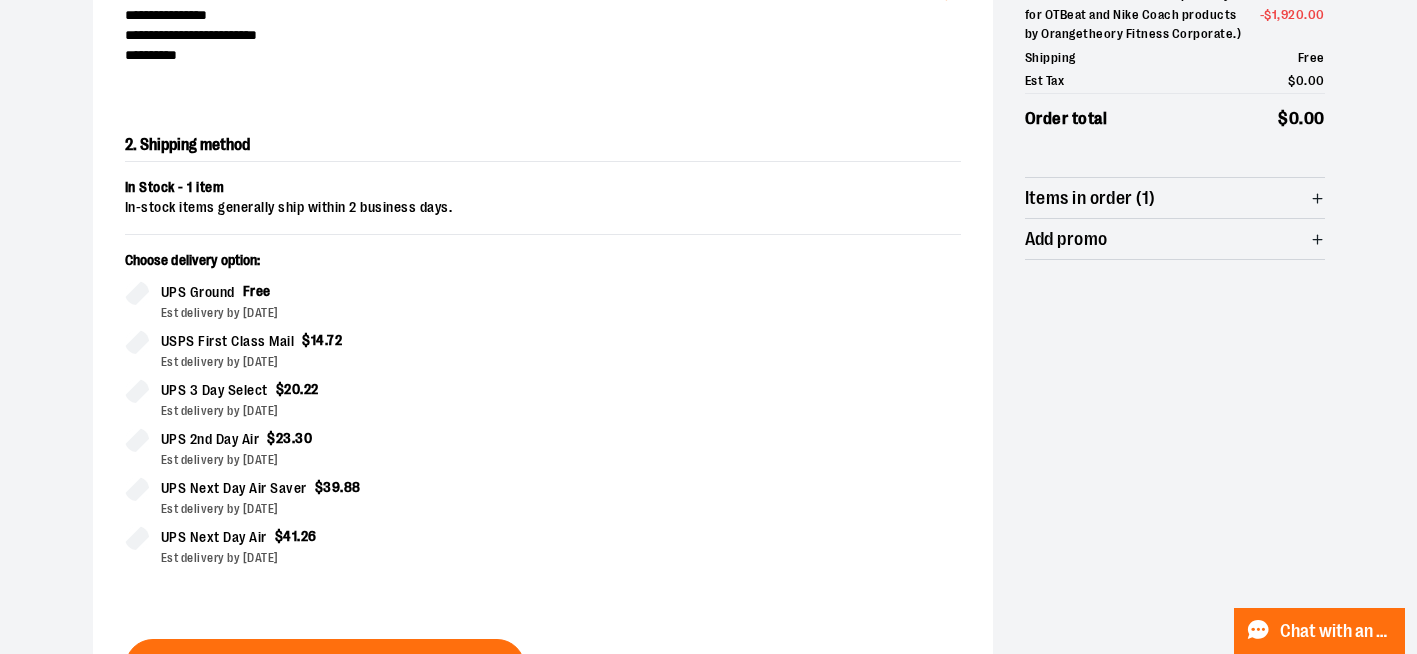 scroll, scrollTop: 321, scrollLeft: 0, axis: vertical 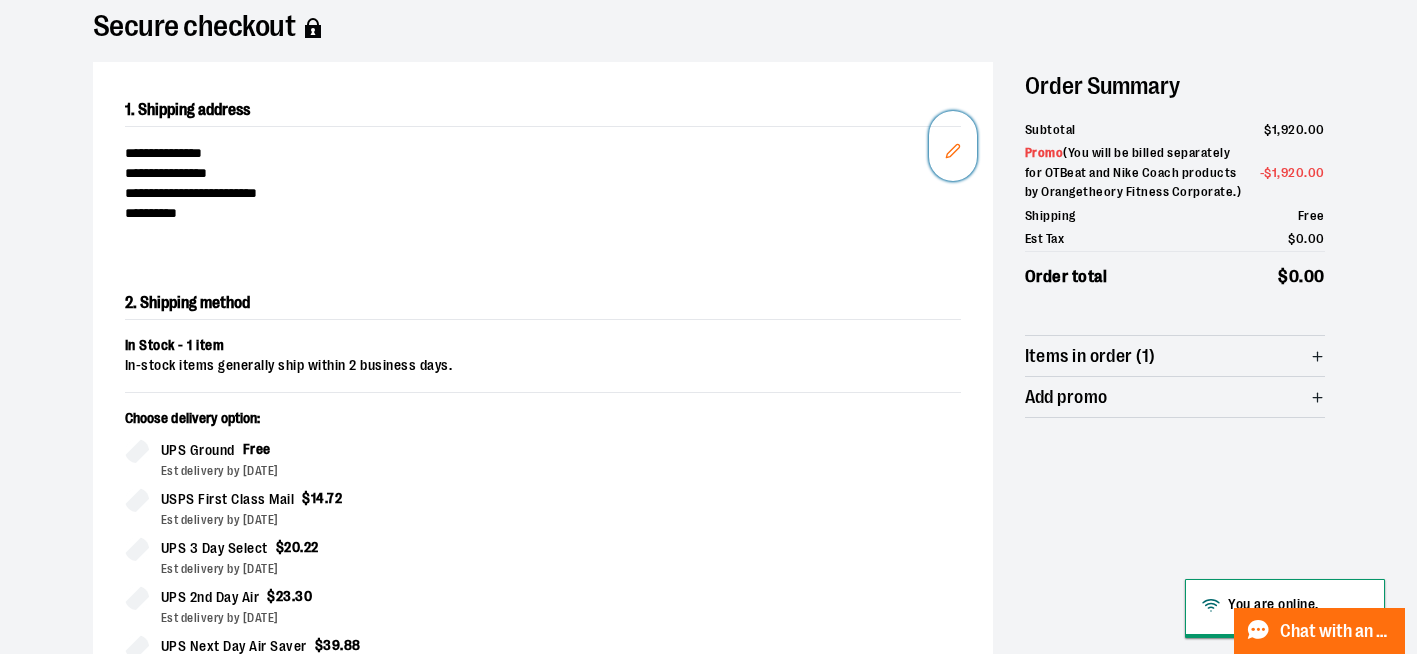 click 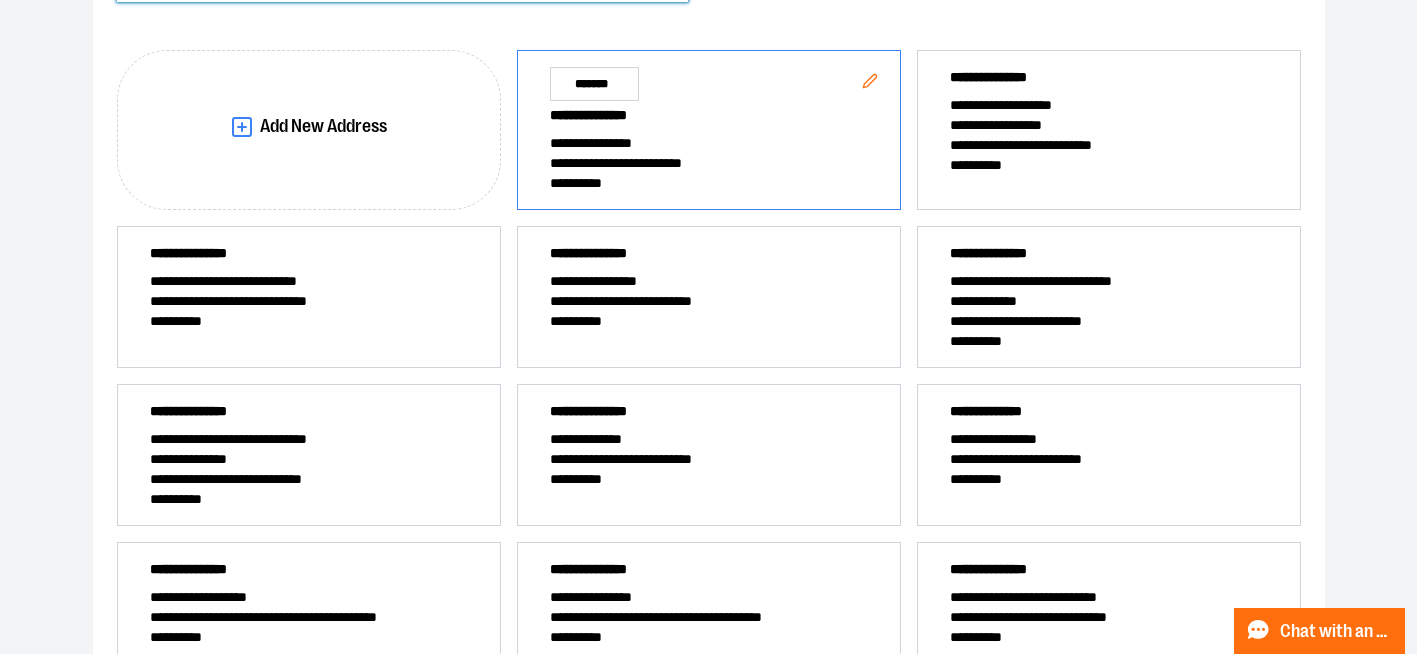 scroll, scrollTop: 290, scrollLeft: 0, axis: vertical 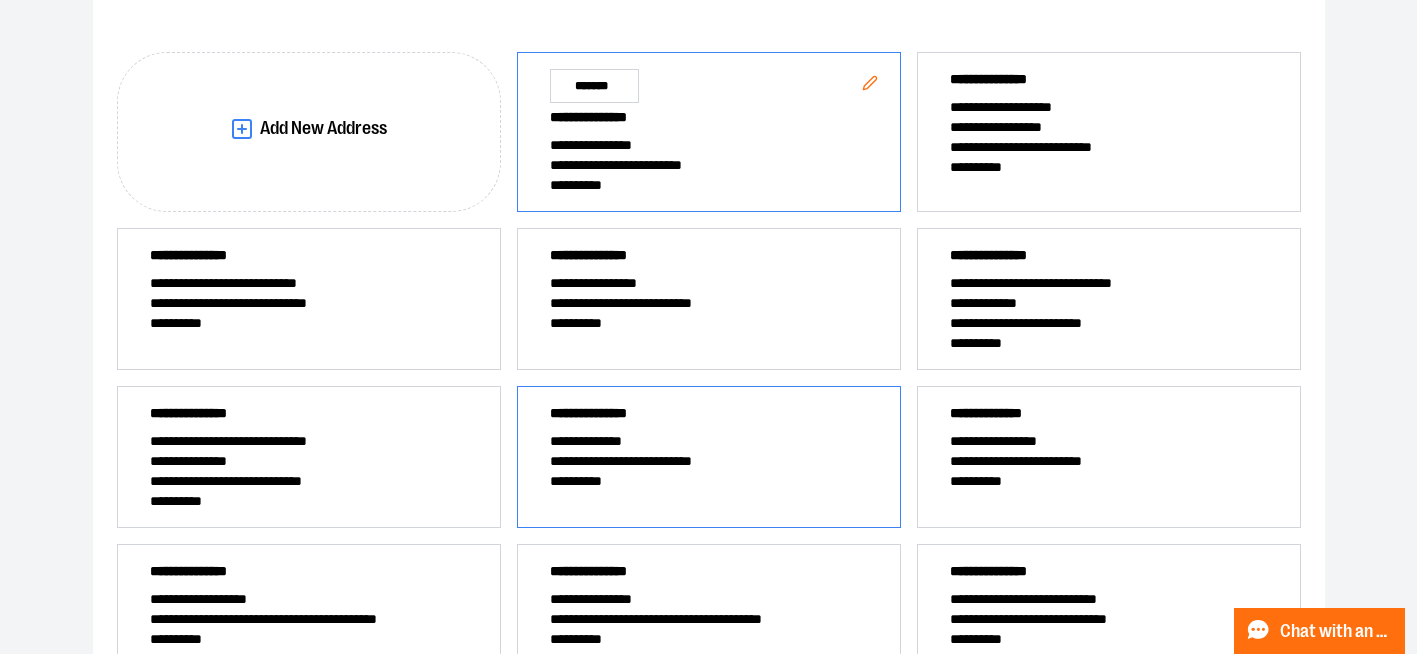 click on "**********" at bounding box center [709, 481] 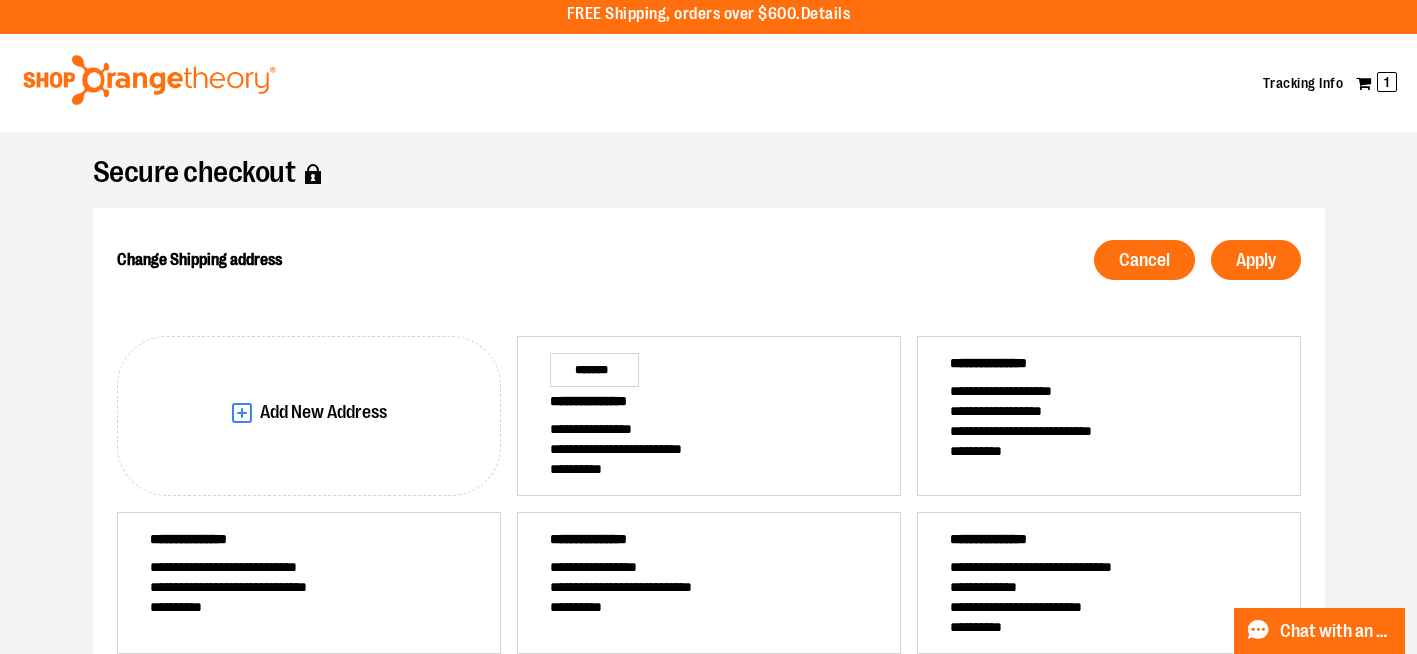 scroll, scrollTop: 2, scrollLeft: 0, axis: vertical 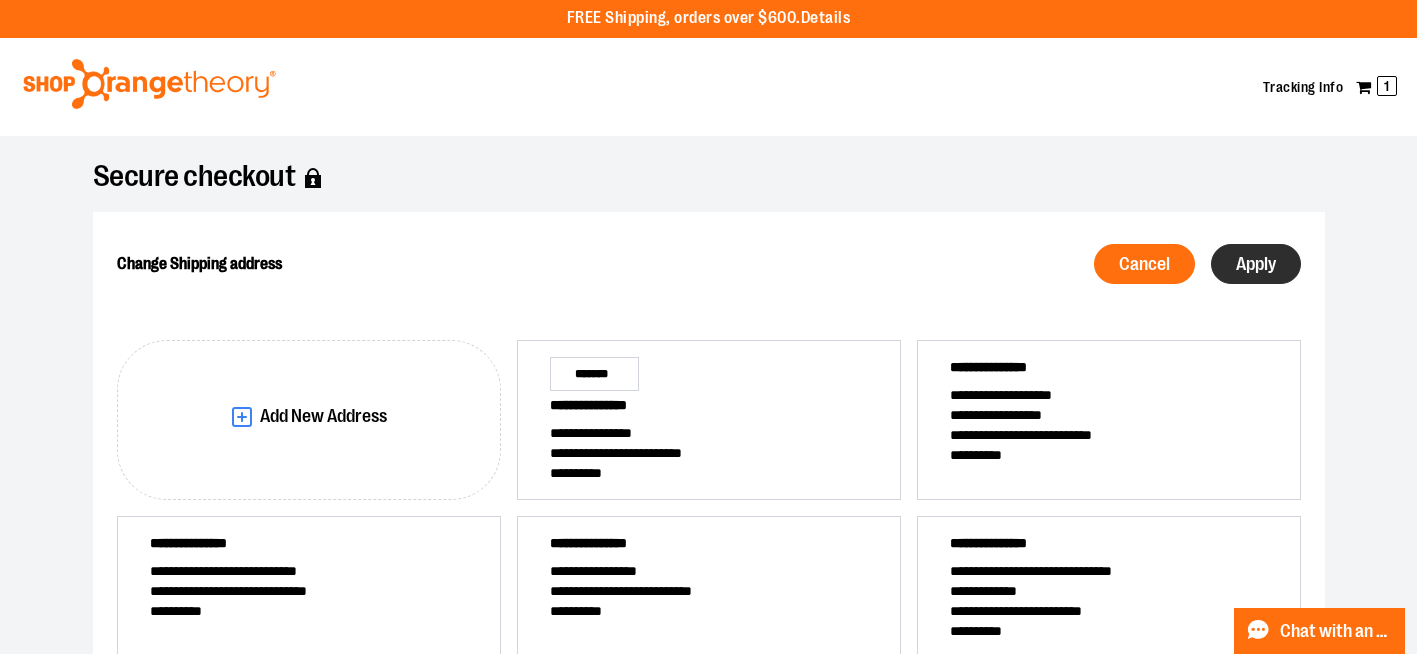 click on "Apply" at bounding box center [1256, 264] 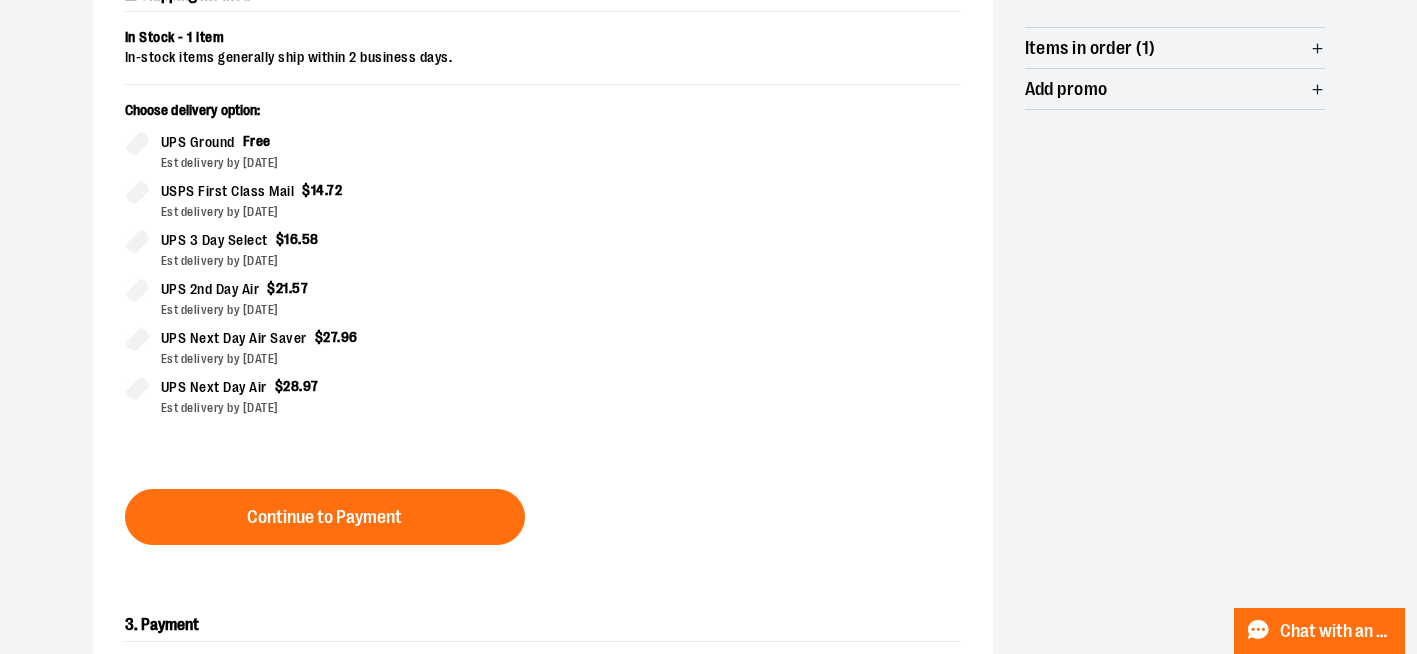 scroll, scrollTop: 464, scrollLeft: 0, axis: vertical 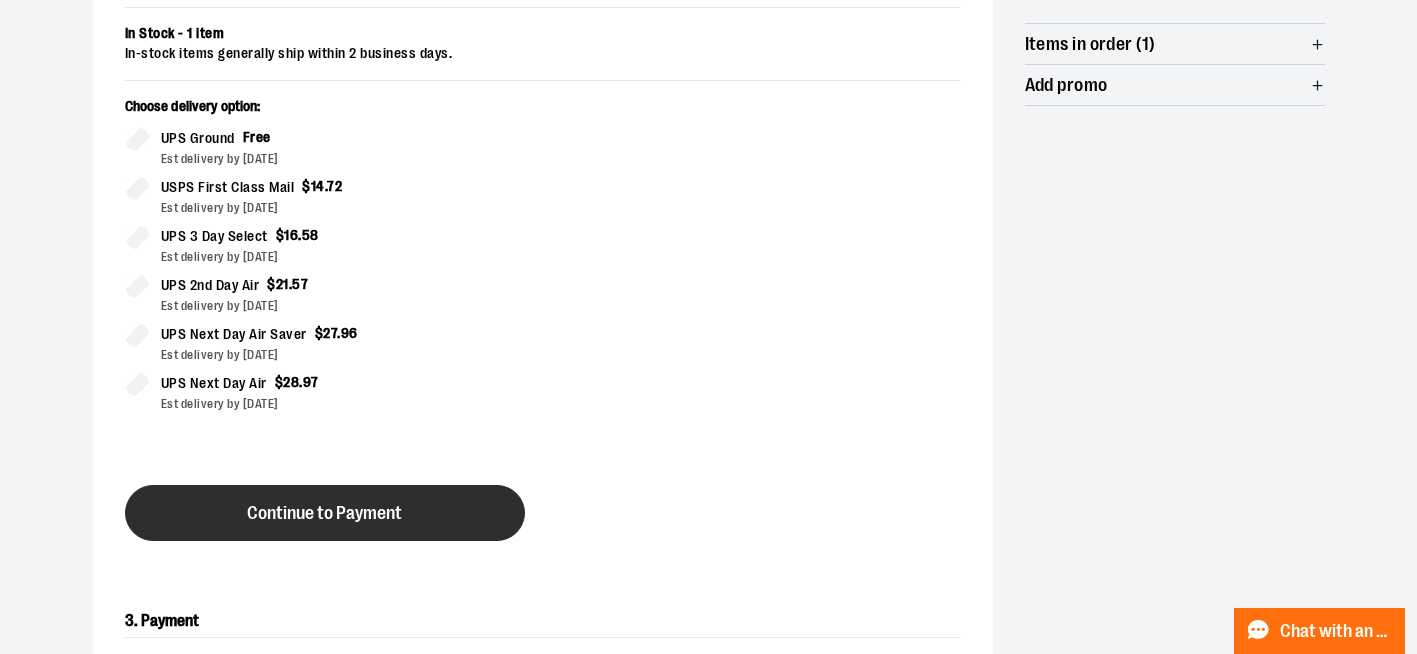 click on "Continue to Payment" at bounding box center [324, 513] 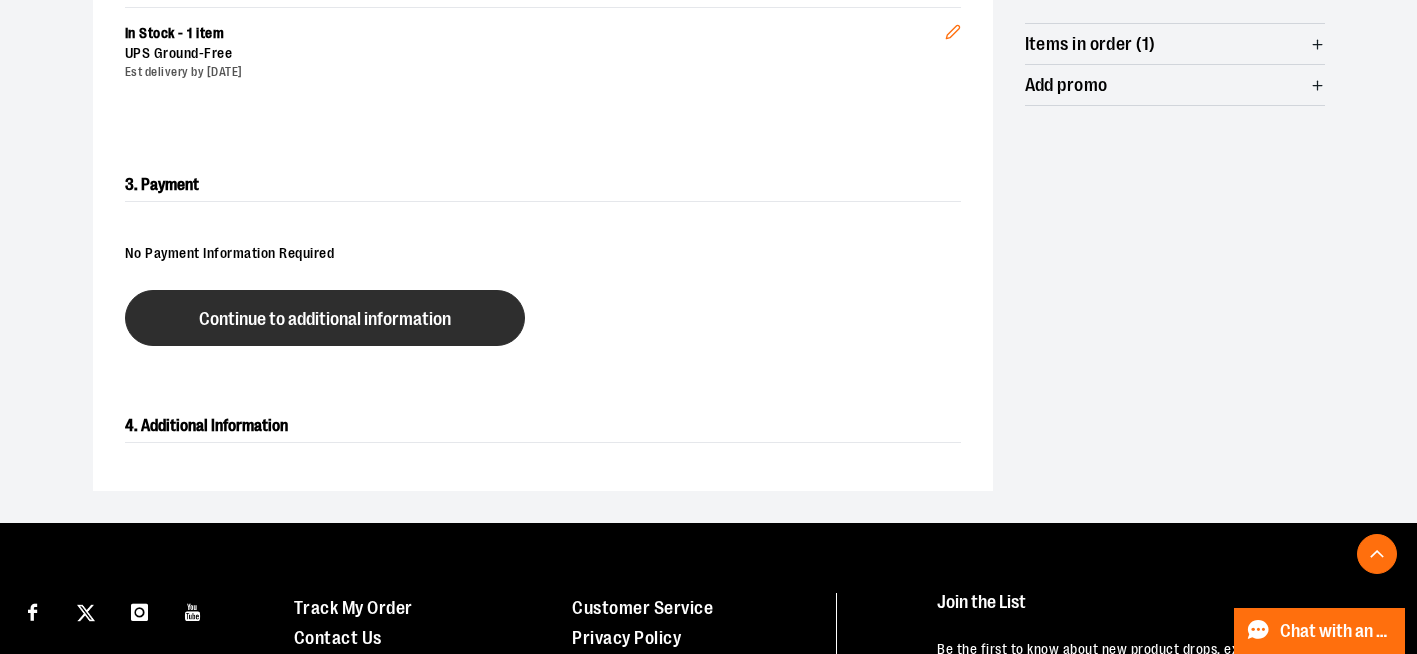 click on "Continue to additional information" at bounding box center (325, 318) 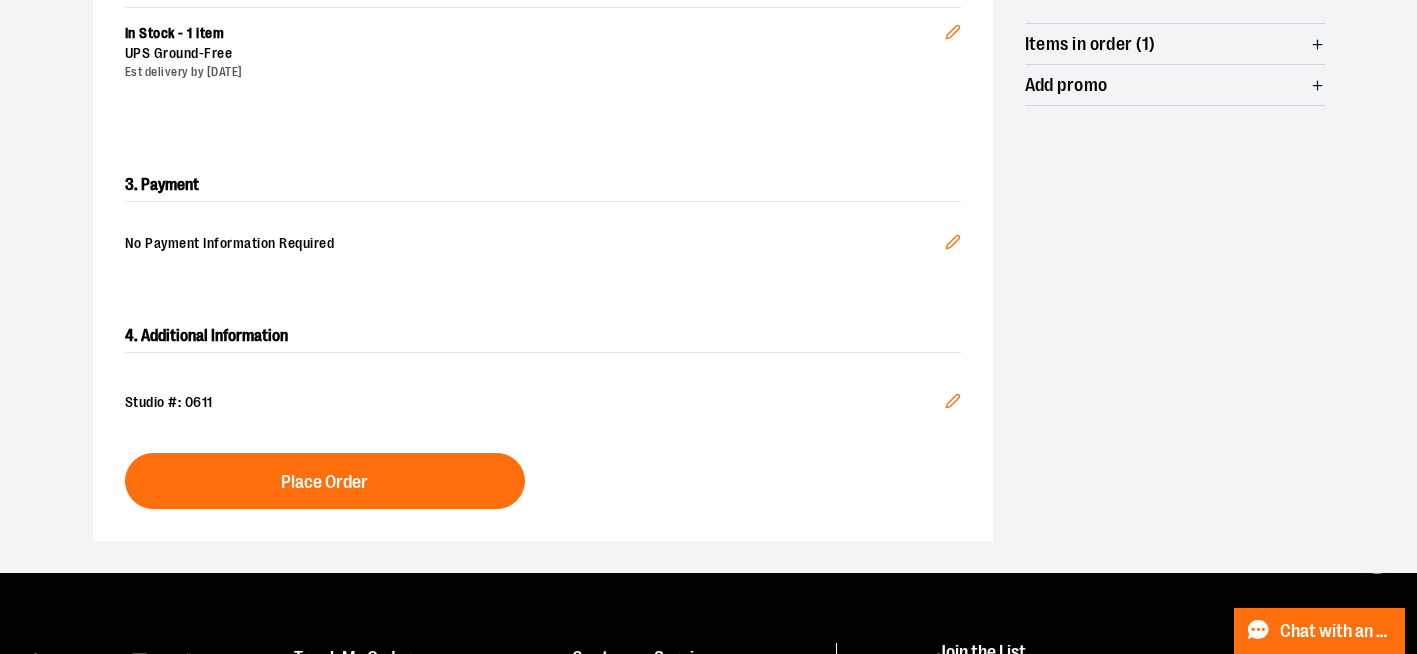 click 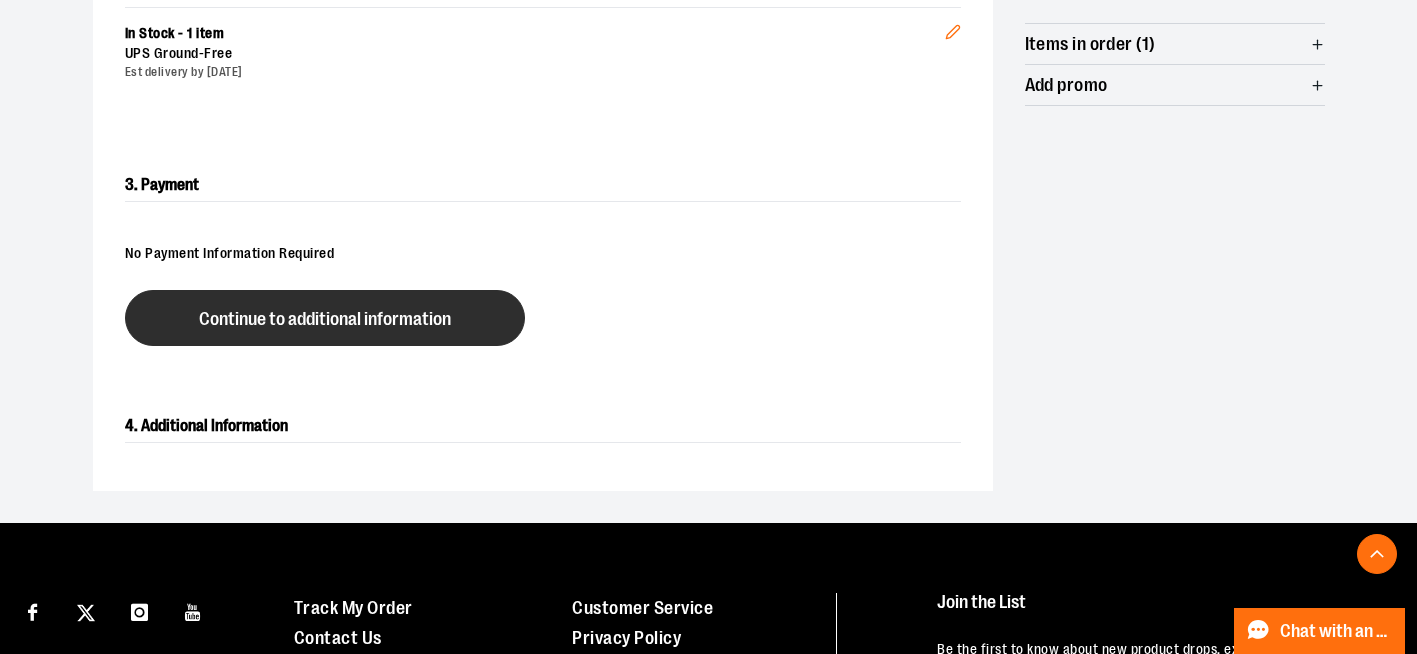 click on "Continue to additional information" at bounding box center [325, 319] 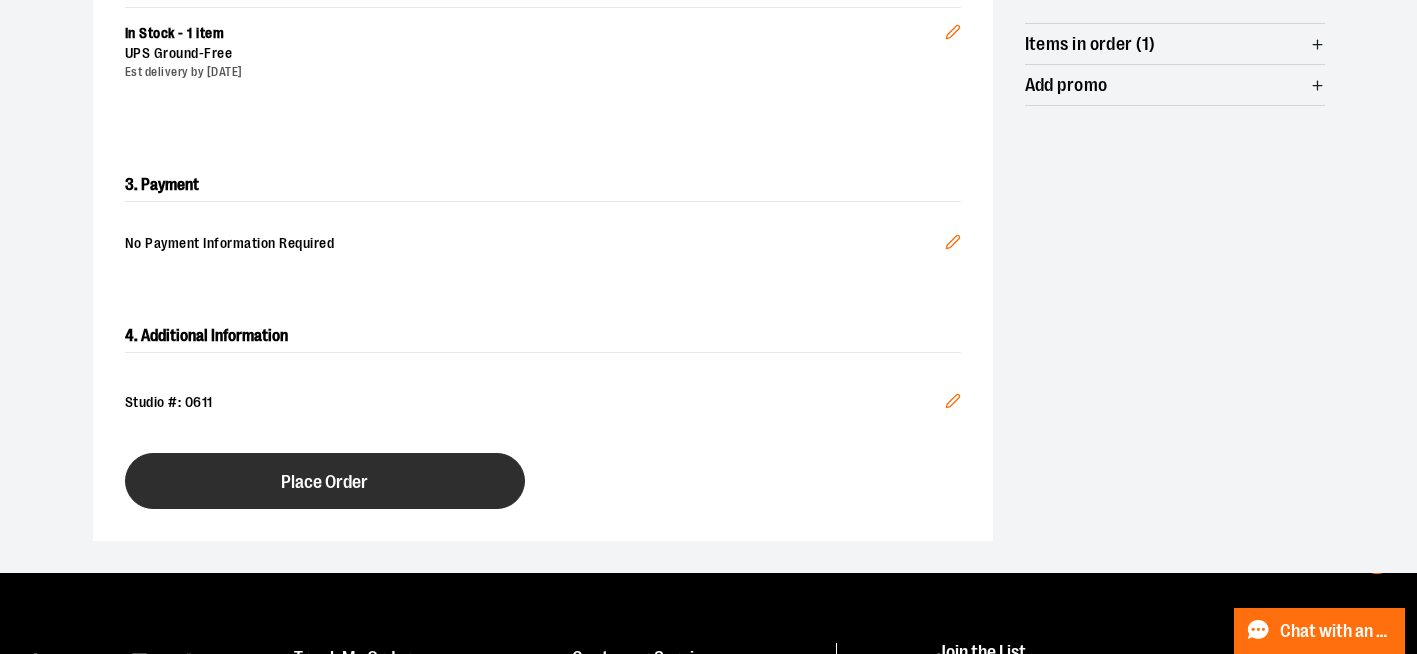 click on "Place Order" at bounding box center (325, 481) 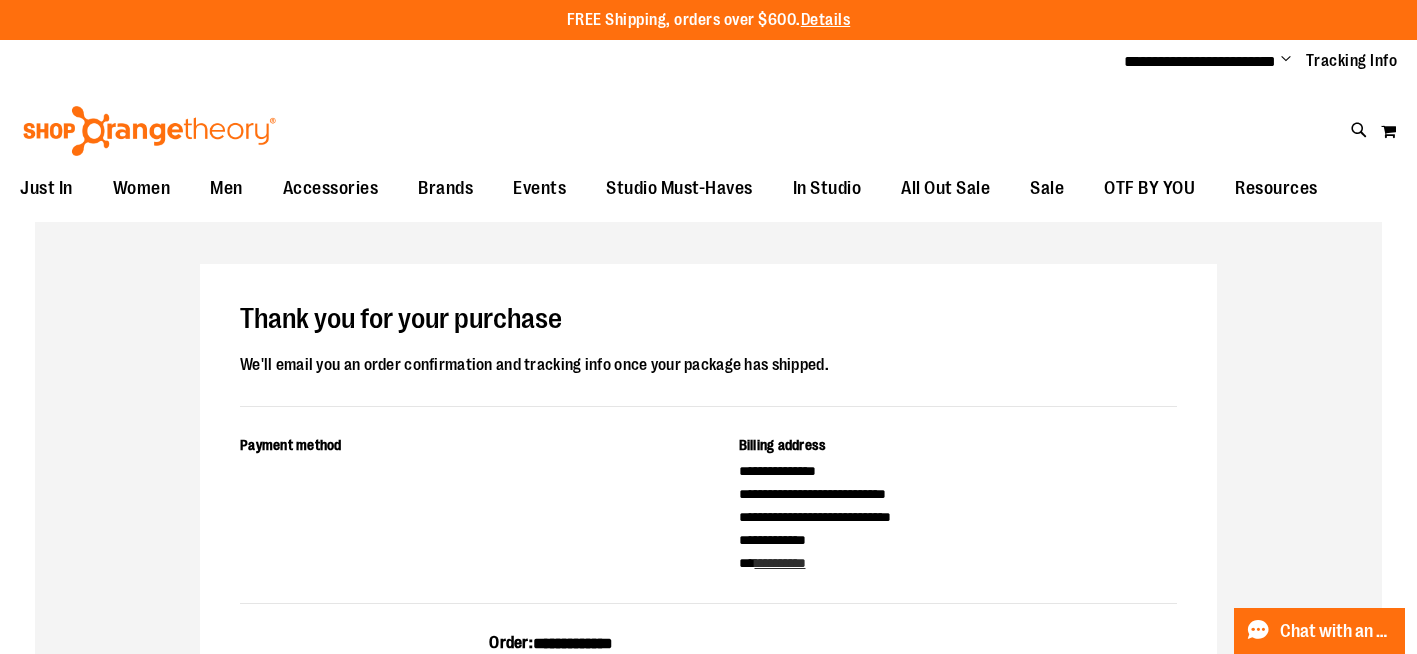 scroll, scrollTop: 0, scrollLeft: 0, axis: both 